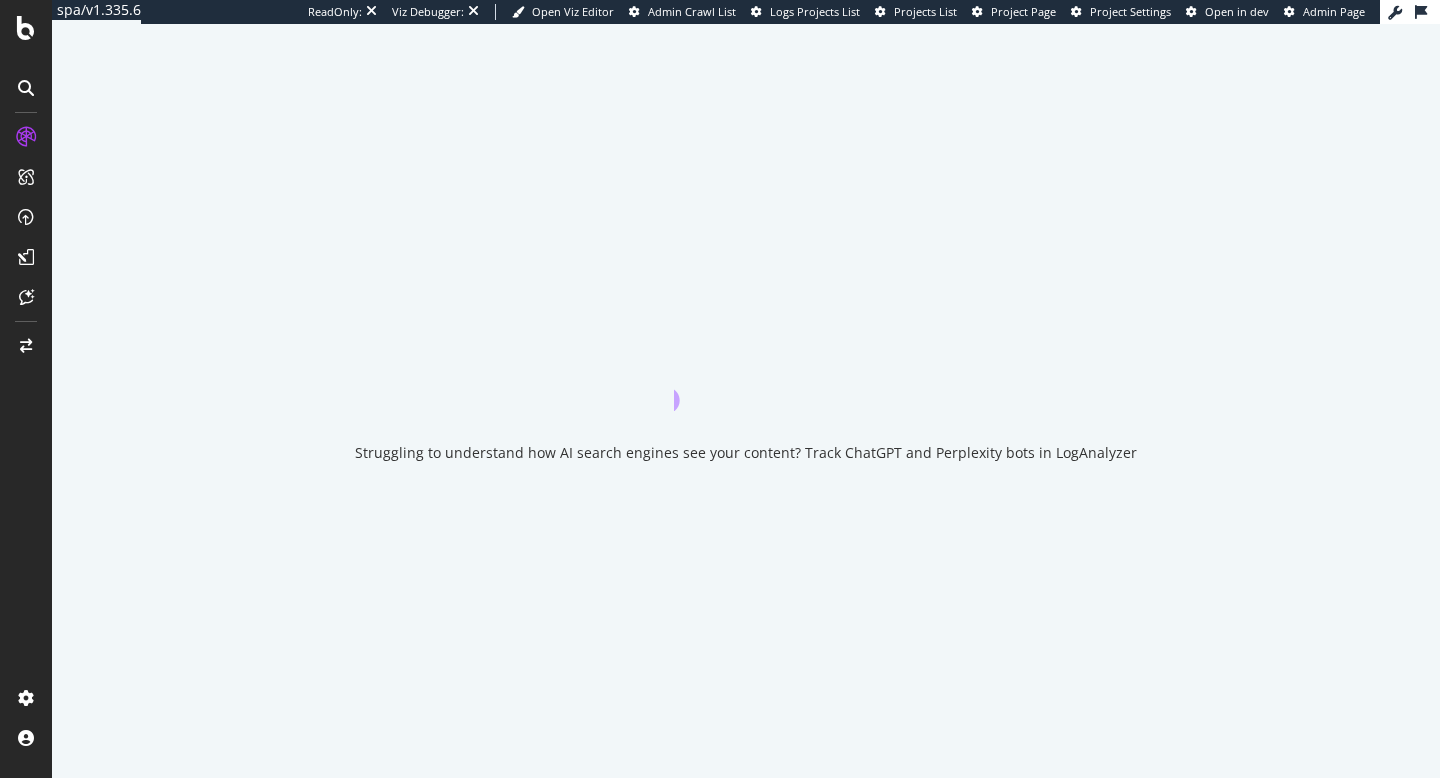 scroll, scrollTop: 0, scrollLeft: 0, axis: both 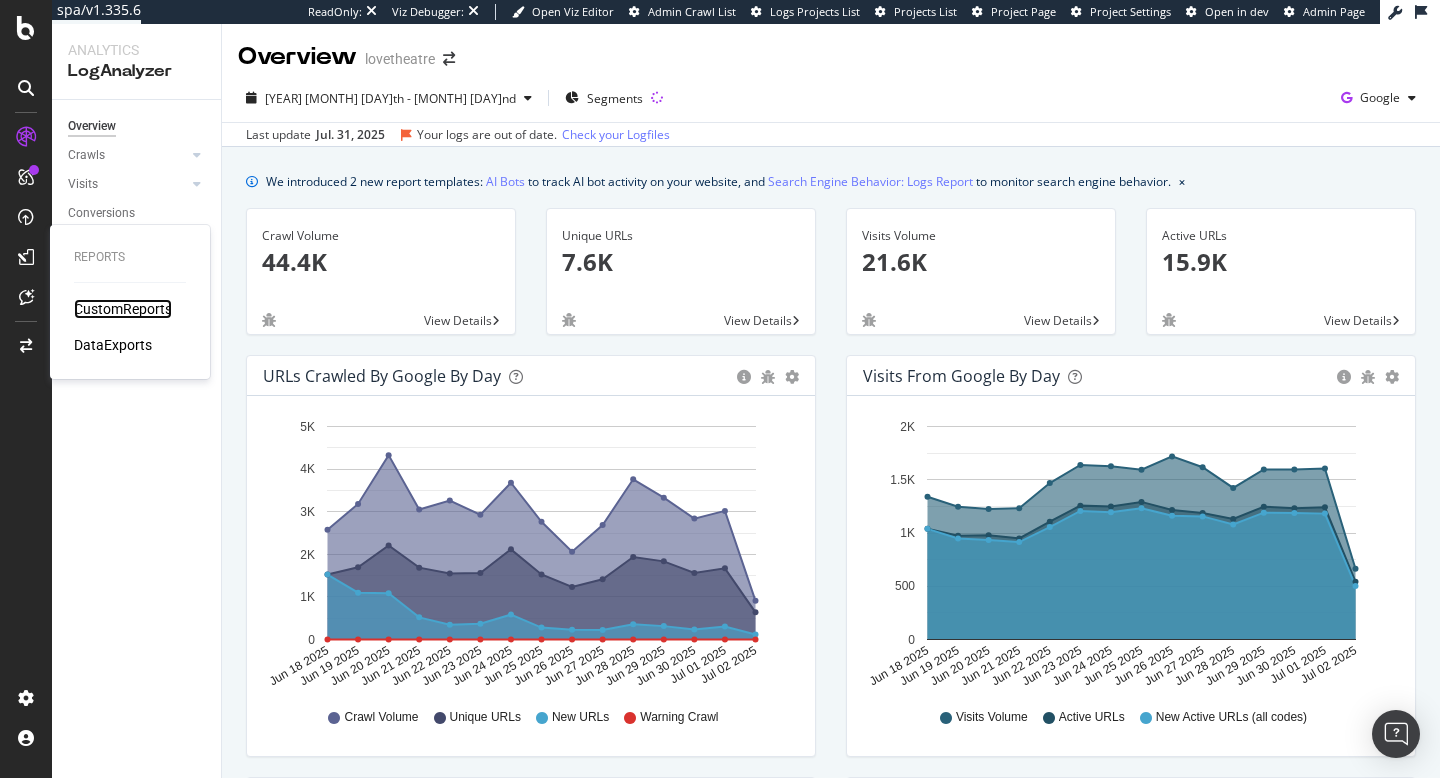 click on "CustomReports" at bounding box center [123, 309] 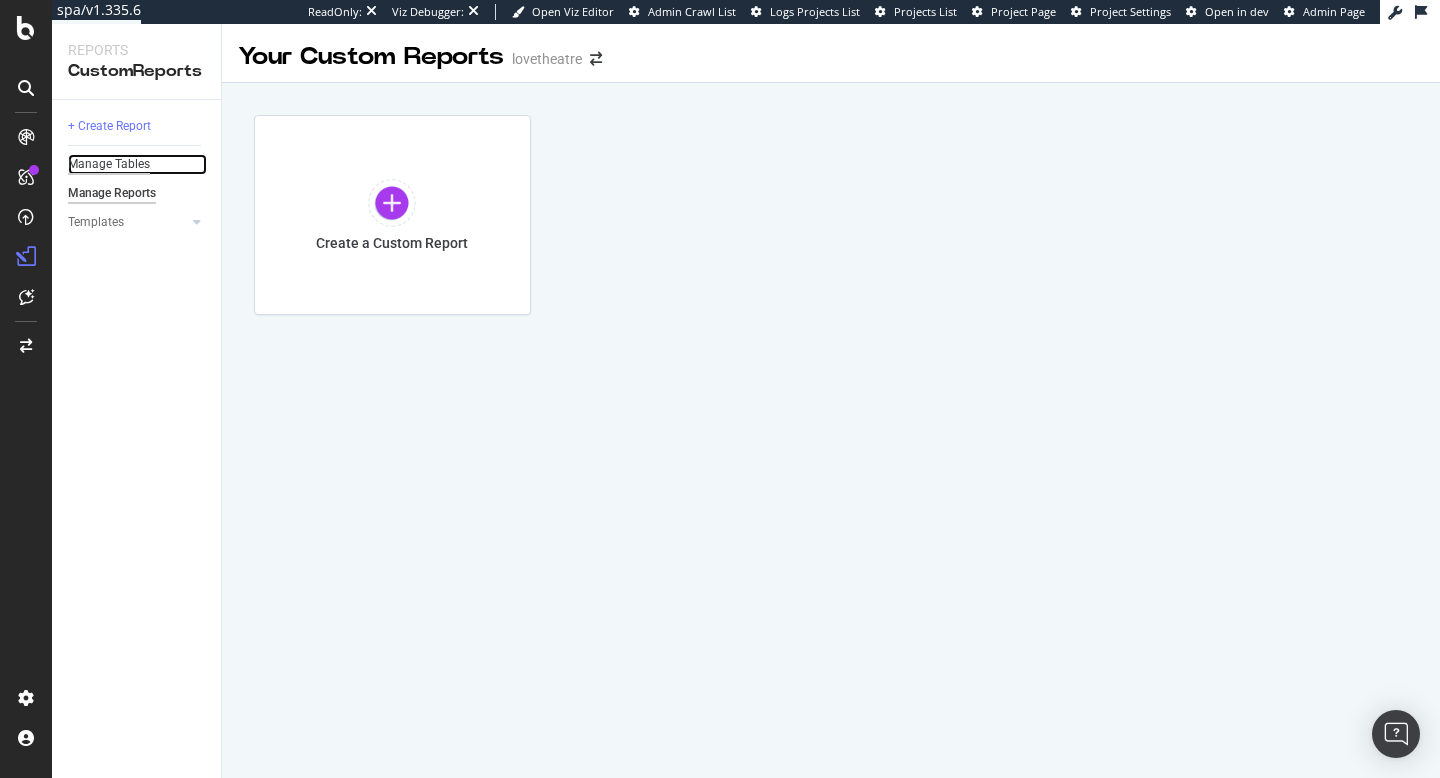 click on "Manage Tables" at bounding box center (109, 164) 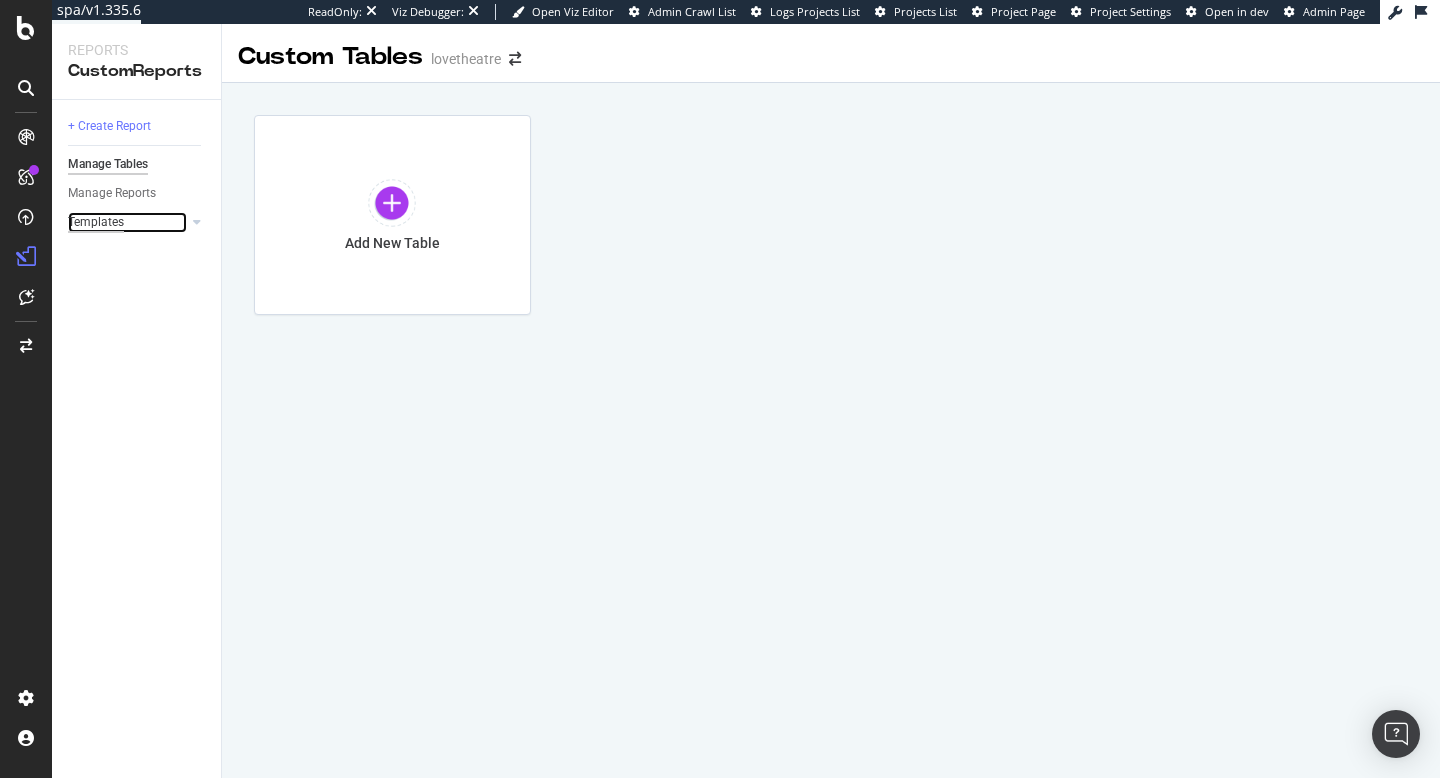 click on "Templates" at bounding box center [96, 222] 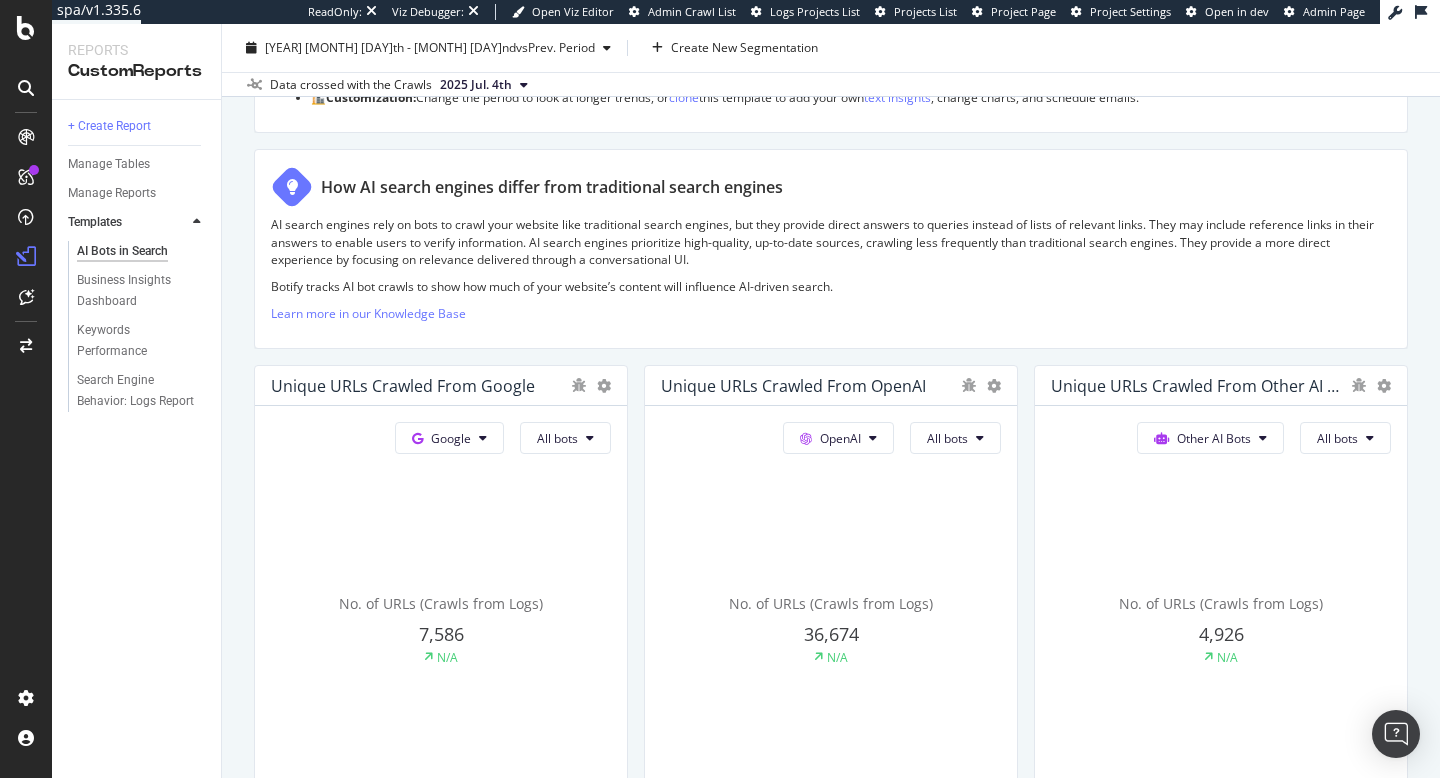 scroll, scrollTop: 0, scrollLeft: 0, axis: both 